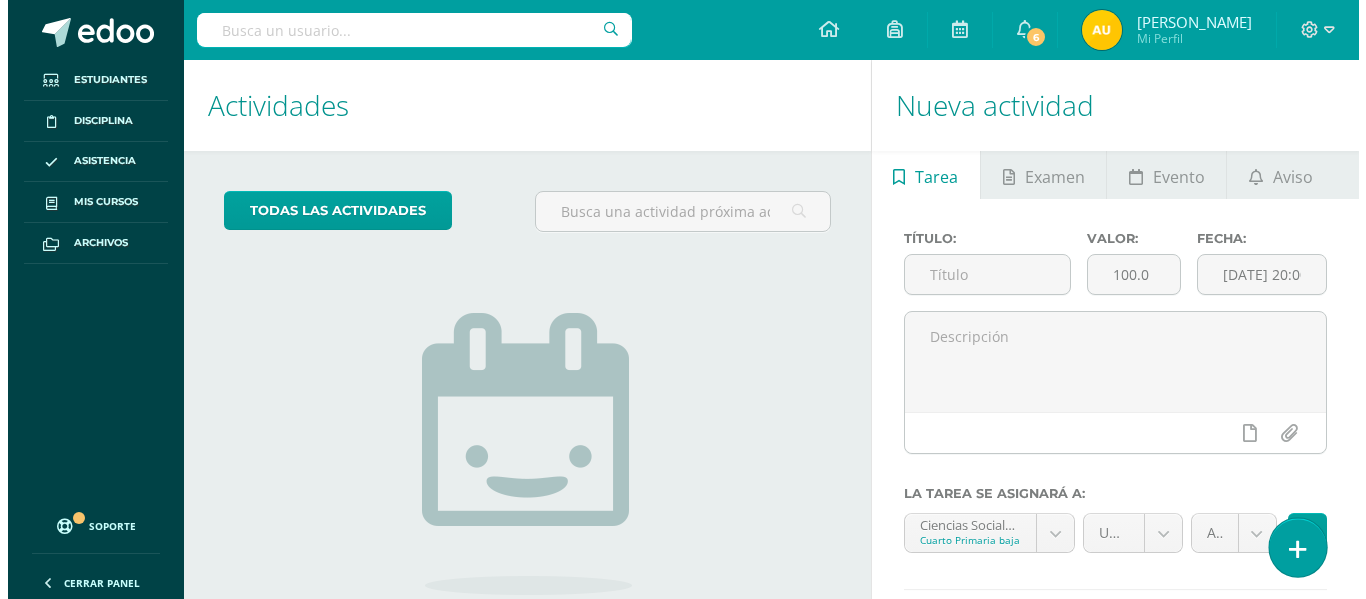 scroll, scrollTop: 0, scrollLeft: 0, axis: both 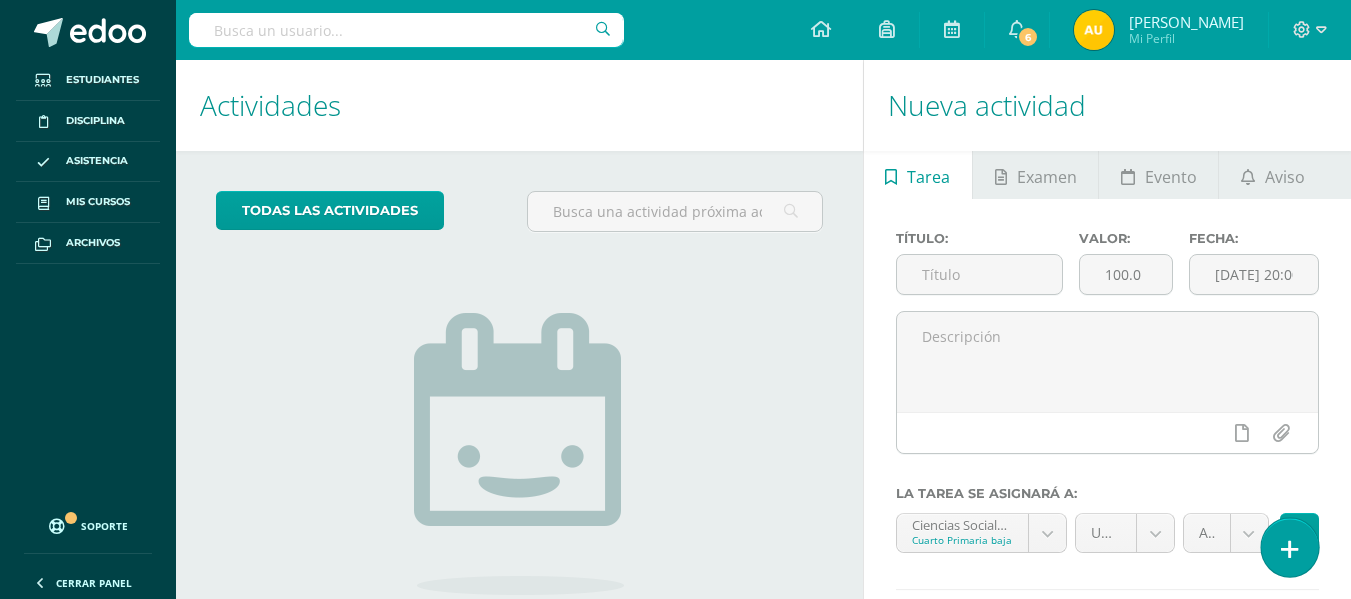click at bounding box center (1289, 547) 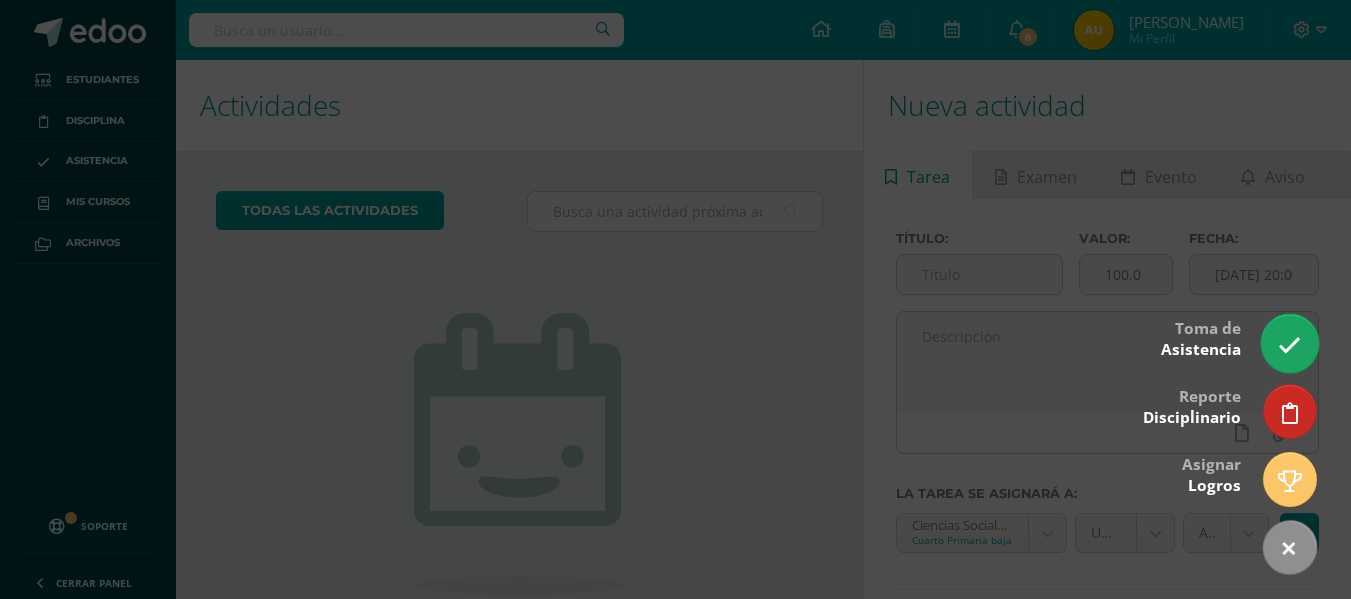 click at bounding box center [1289, 343] 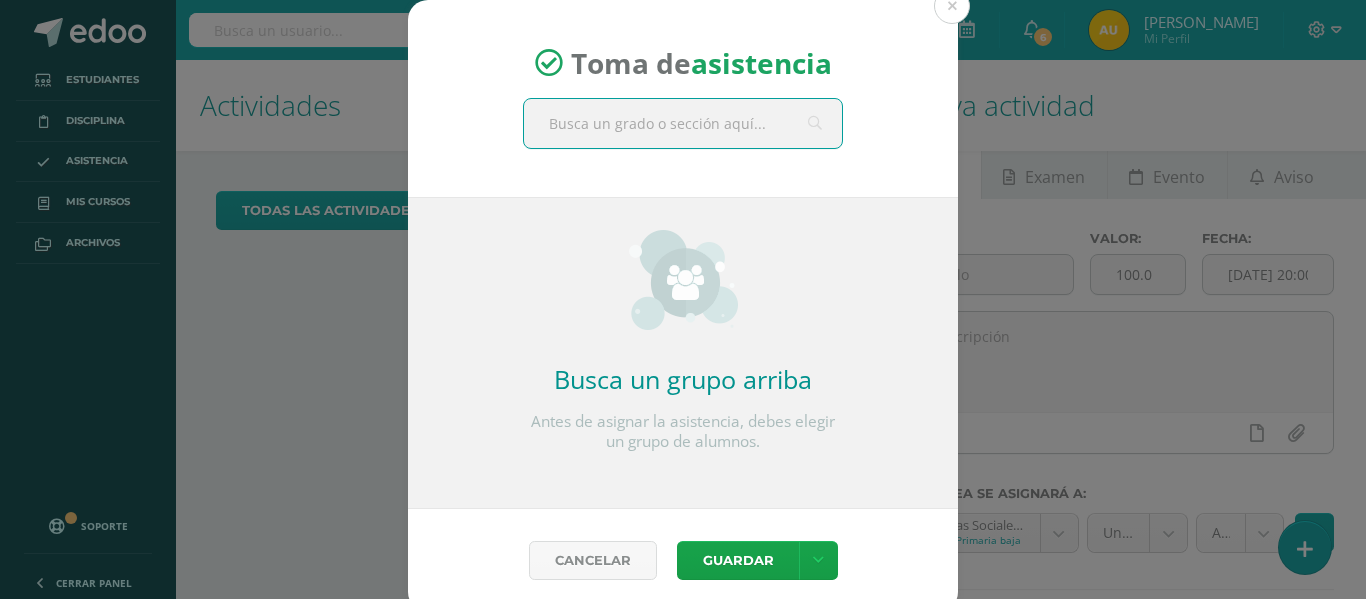 click at bounding box center (683, 123) 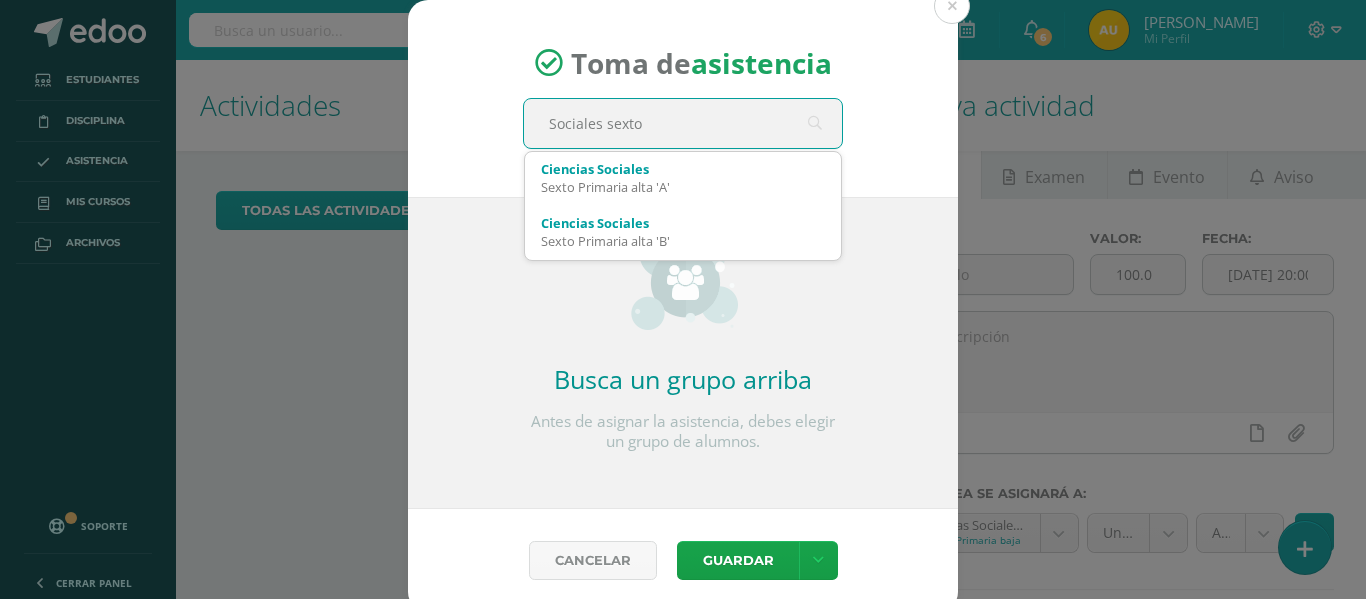 type on "Sociales sexto A" 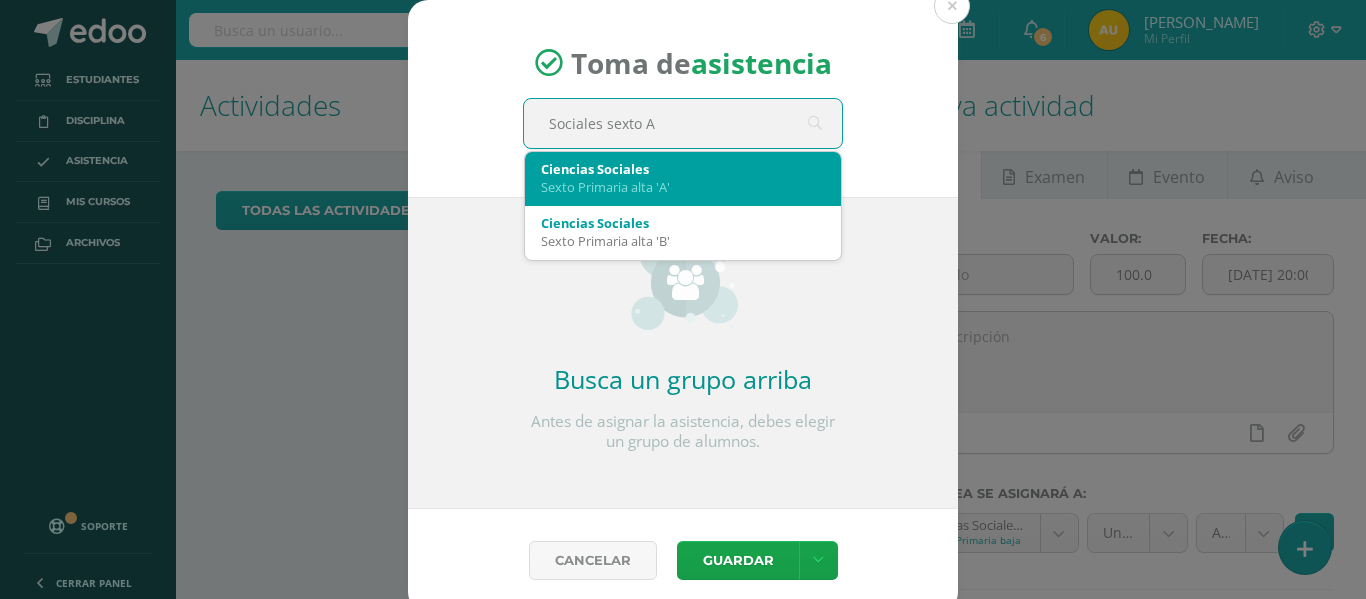 click on "Ciencias Sociales" at bounding box center [683, 169] 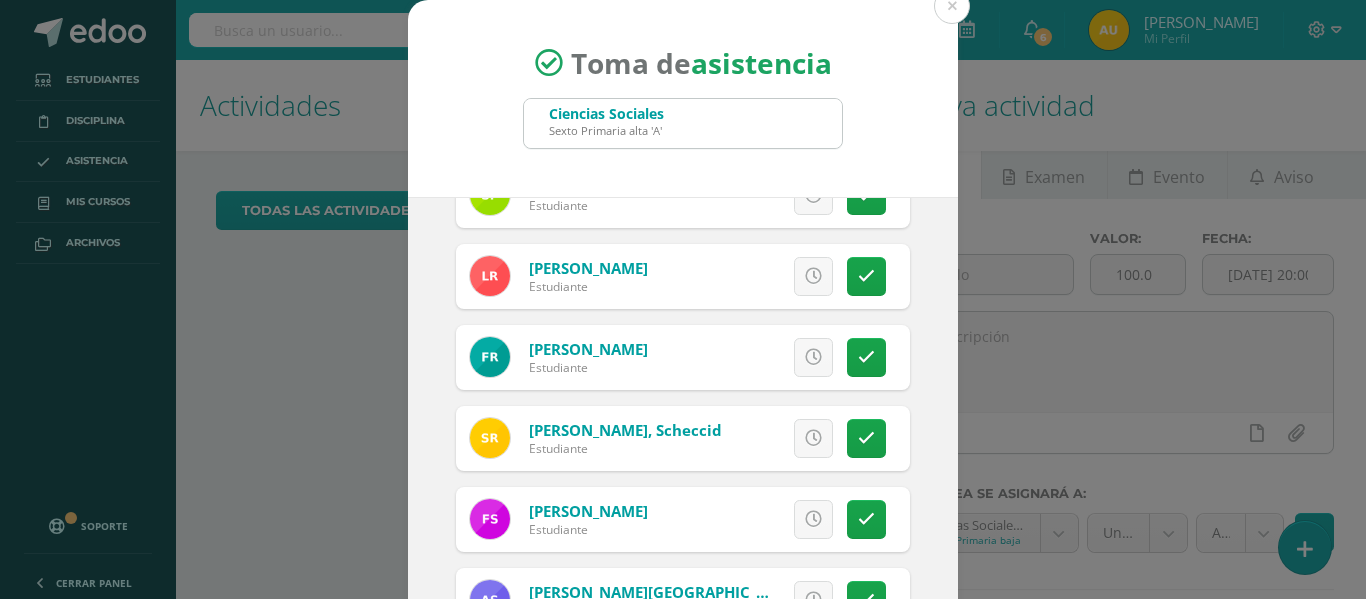 scroll, scrollTop: 1259, scrollLeft: 0, axis: vertical 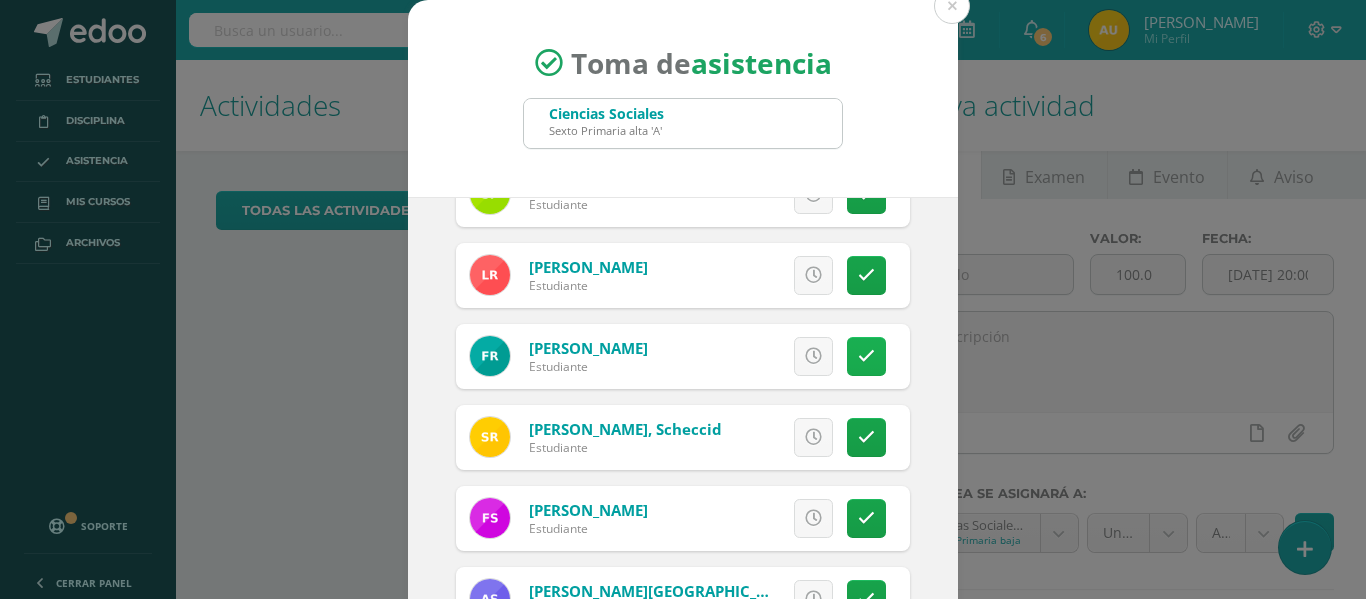click at bounding box center (866, 356) 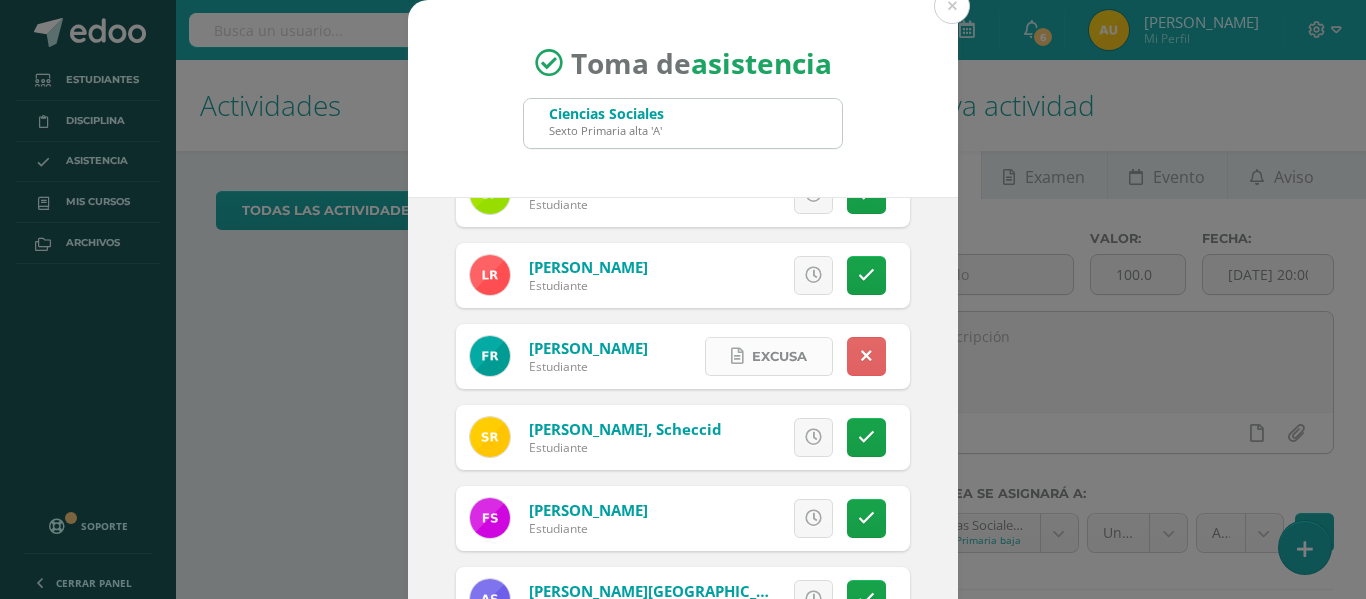 click on "Excusa" at bounding box center [779, 356] 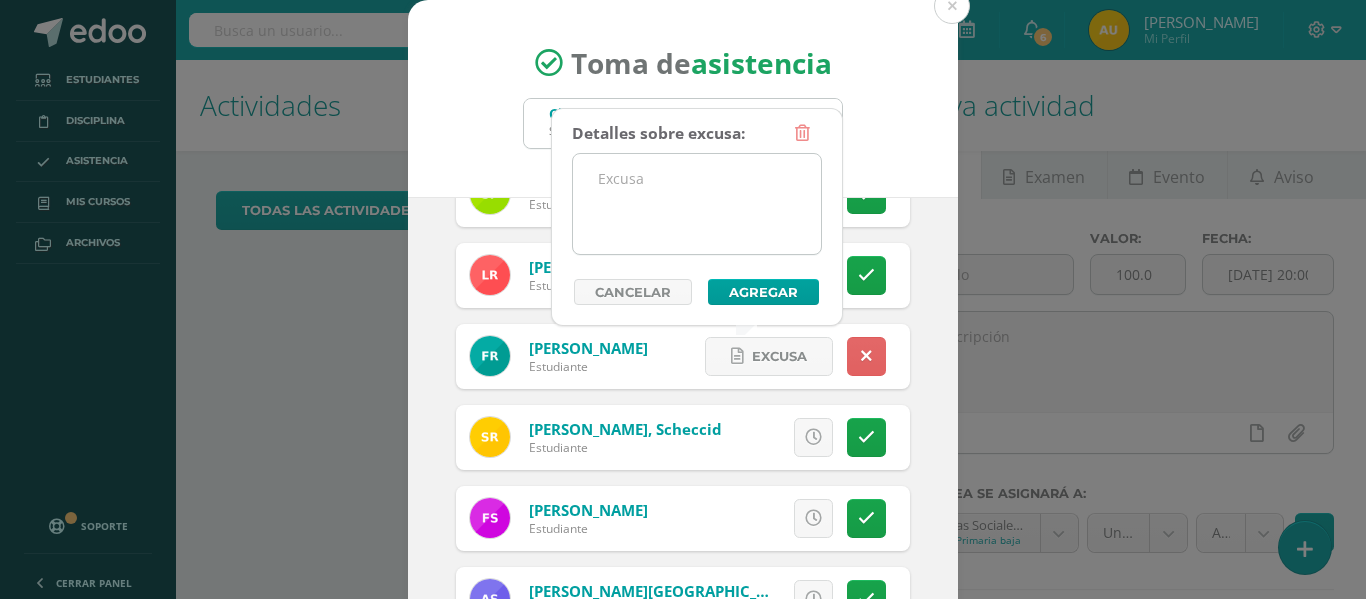 click at bounding box center (697, 204) 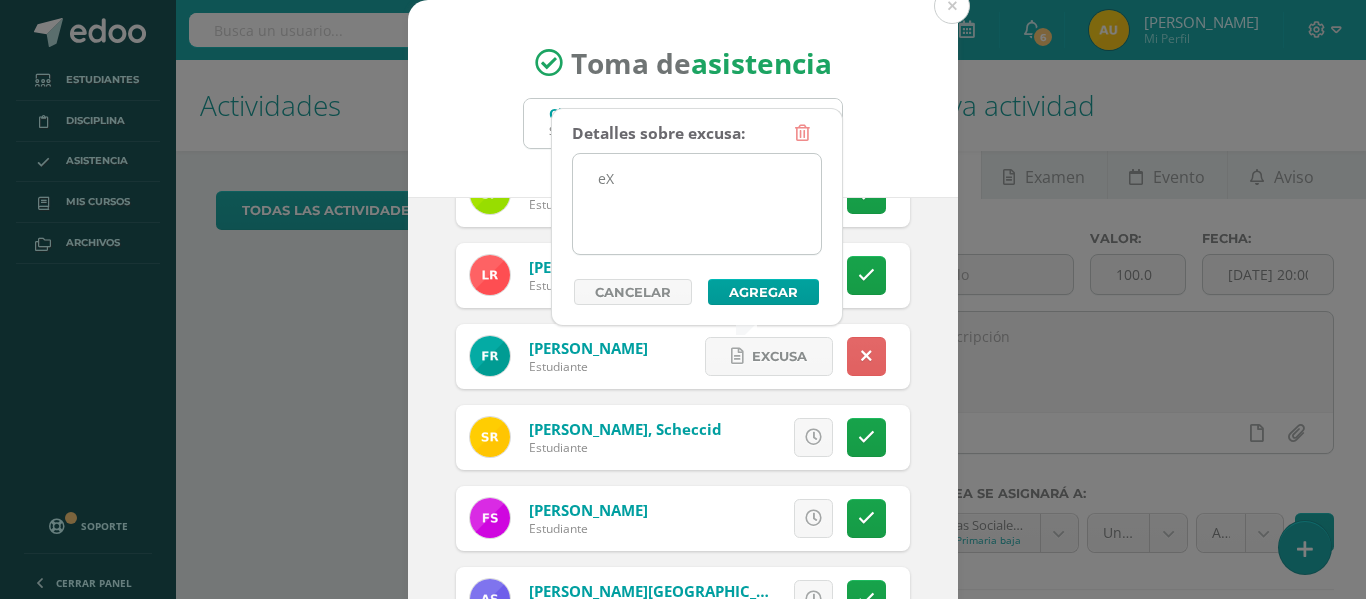 type on "e" 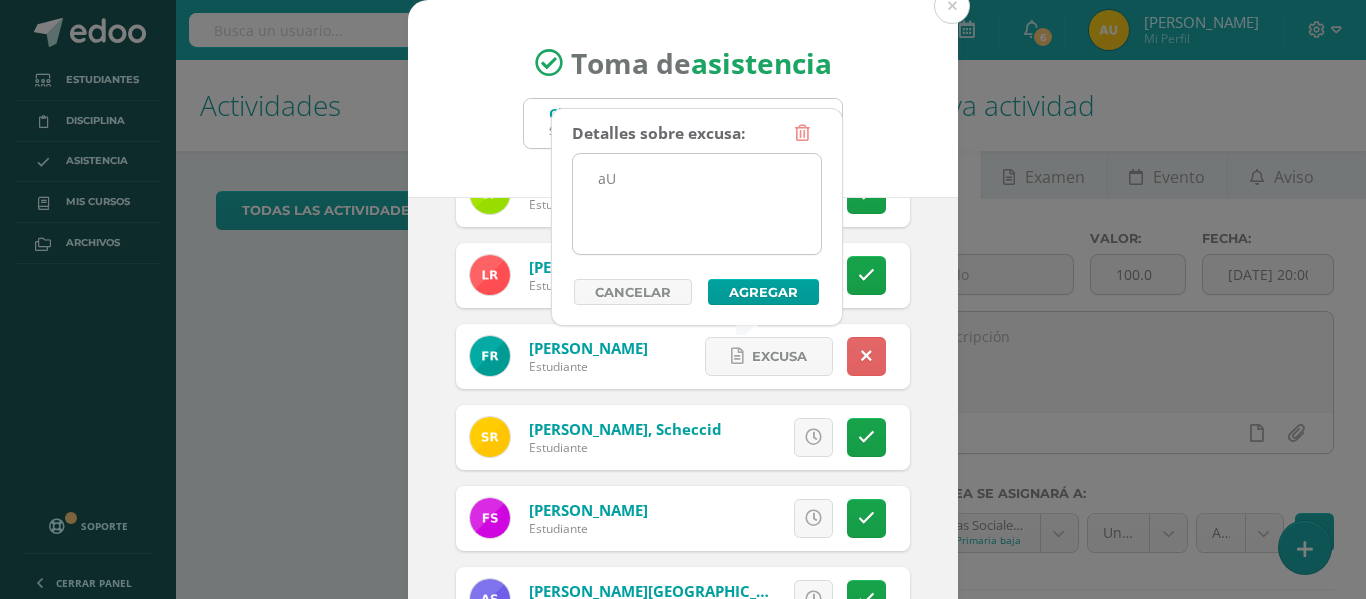 type on "a" 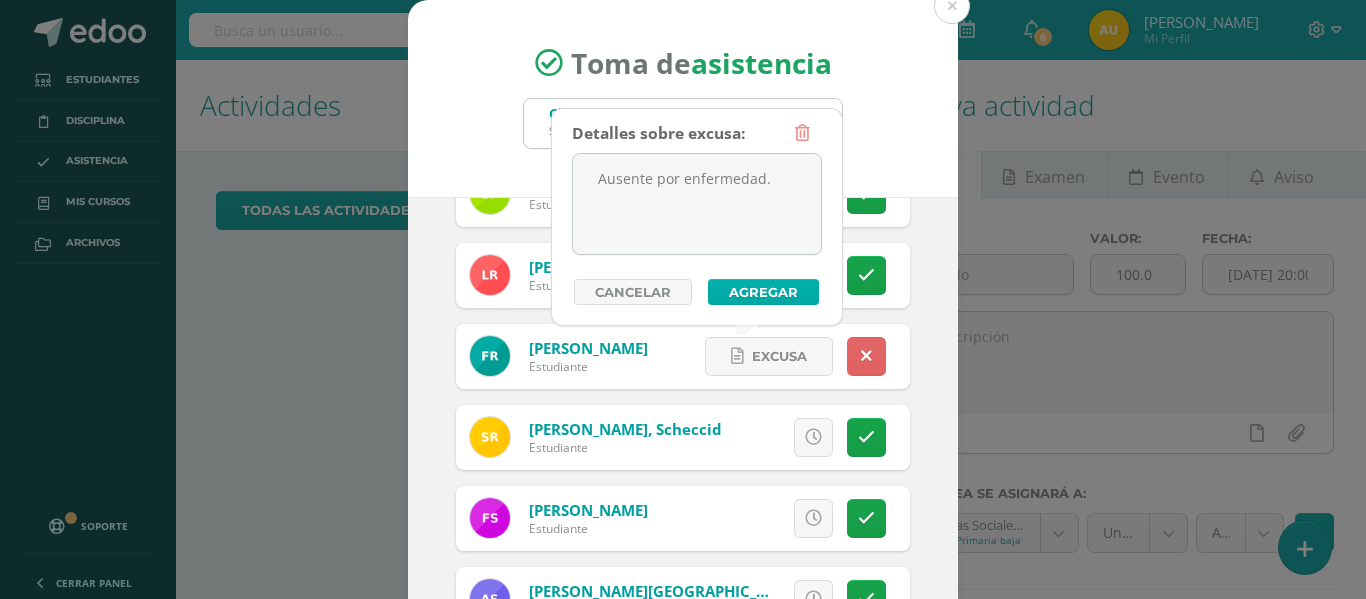 type on "Ausente por enfermedad." 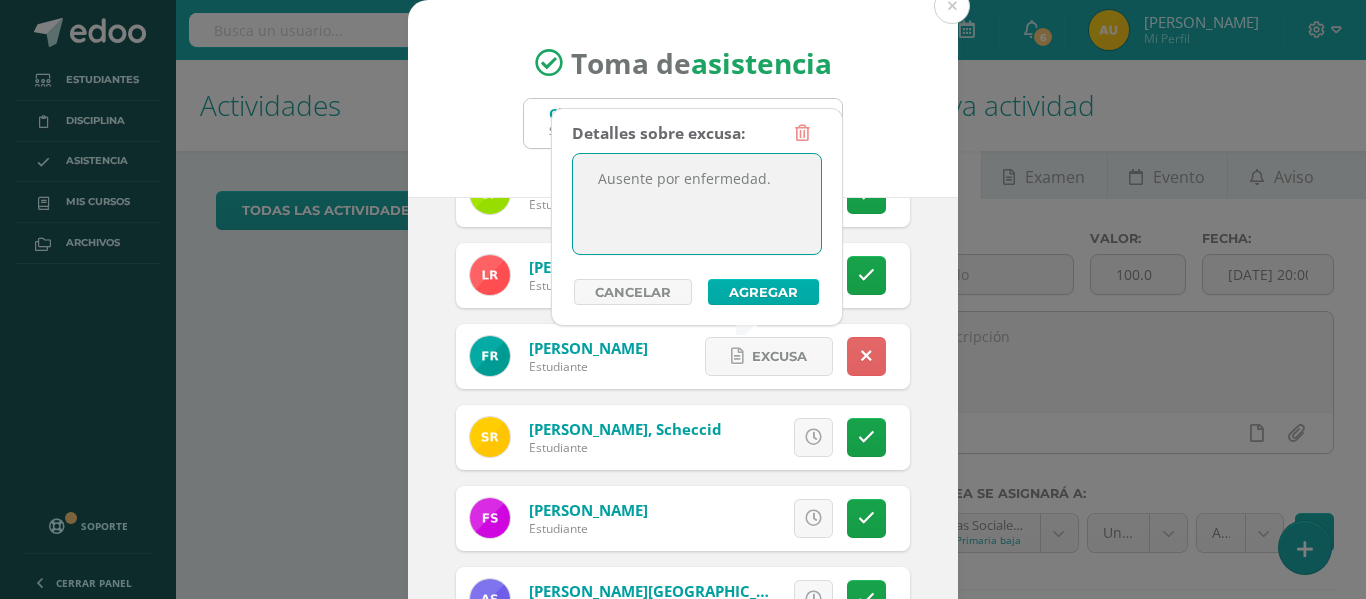 click on "Agregar" at bounding box center (763, 292) 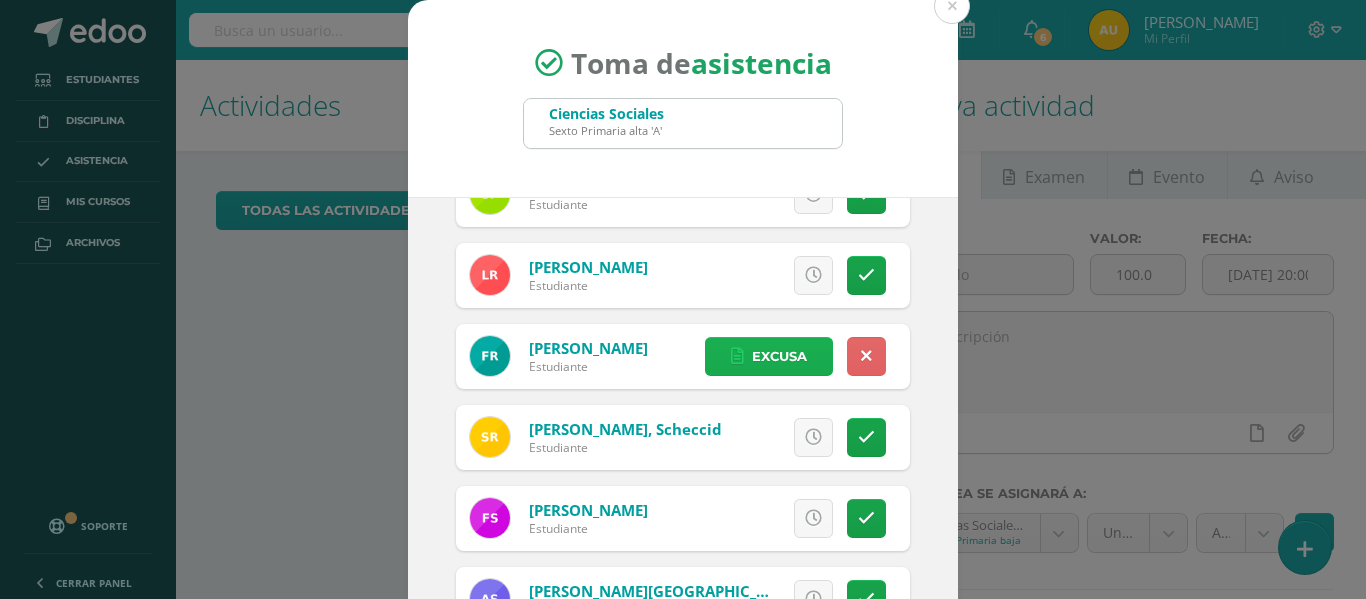scroll, scrollTop: 1433, scrollLeft: 0, axis: vertical 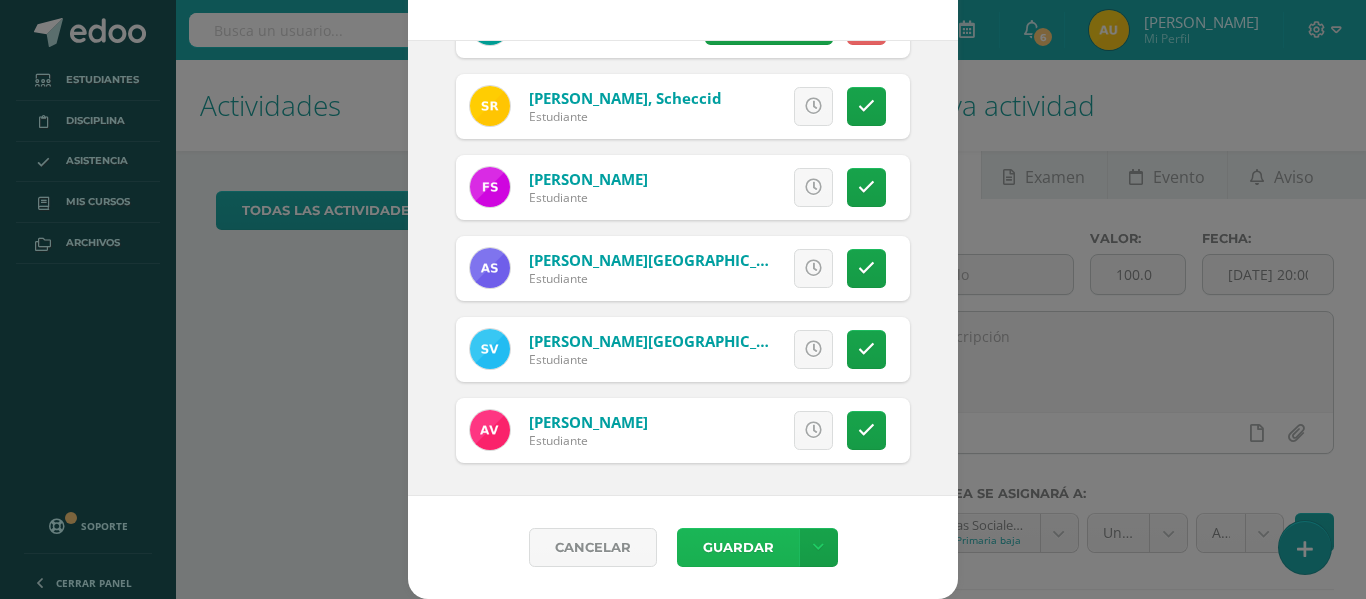 click on "Guardar" at bounding box center (738, 547) 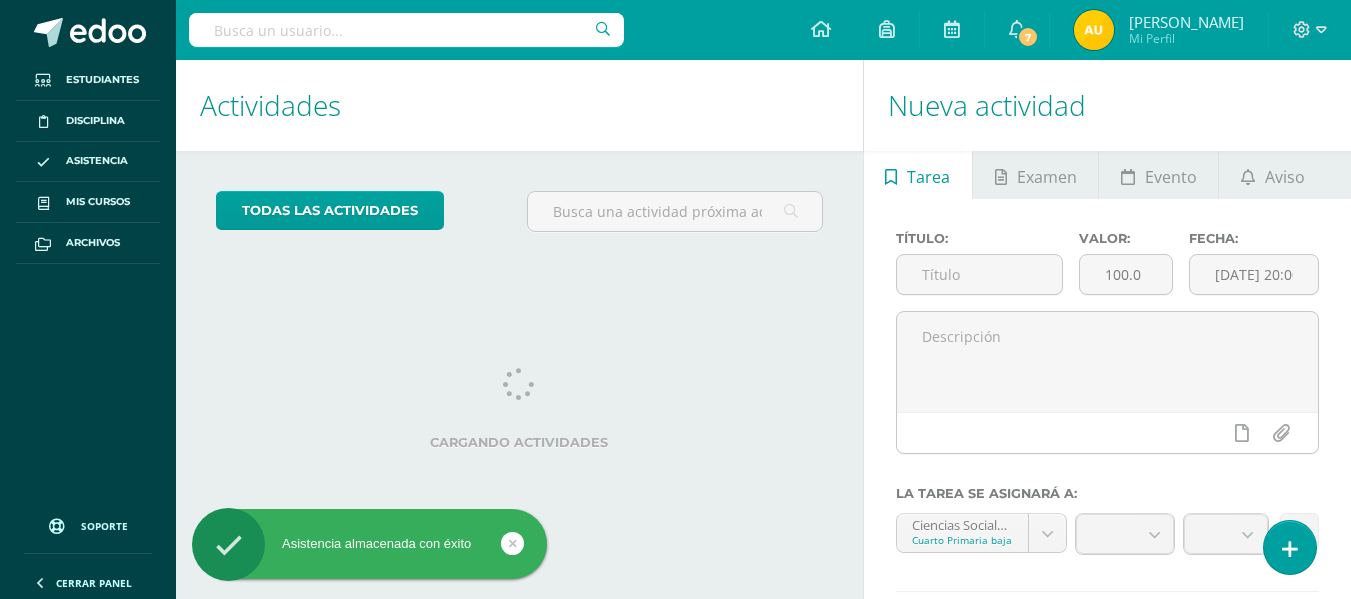 scroll, scrollTop: 0, scrollLeft: 0, axis: both 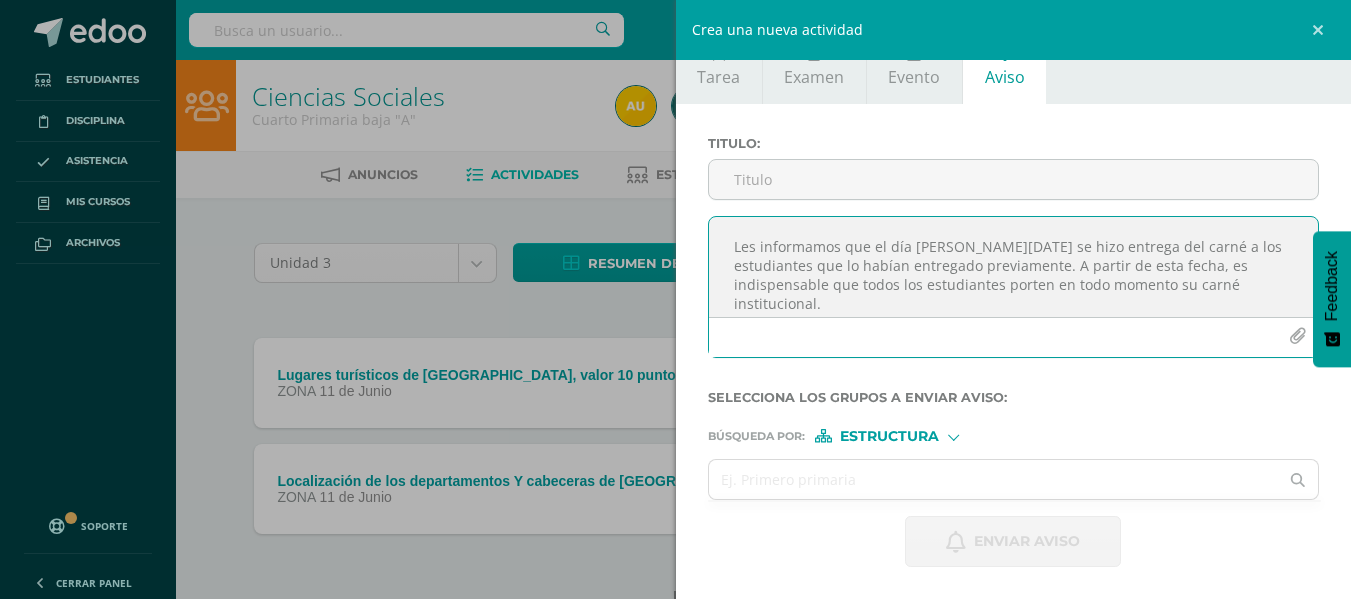 drag, startPoint x: 949, startPoint y: 262, endPoint x: 870, endPoint y: 260, distance: 79.025314 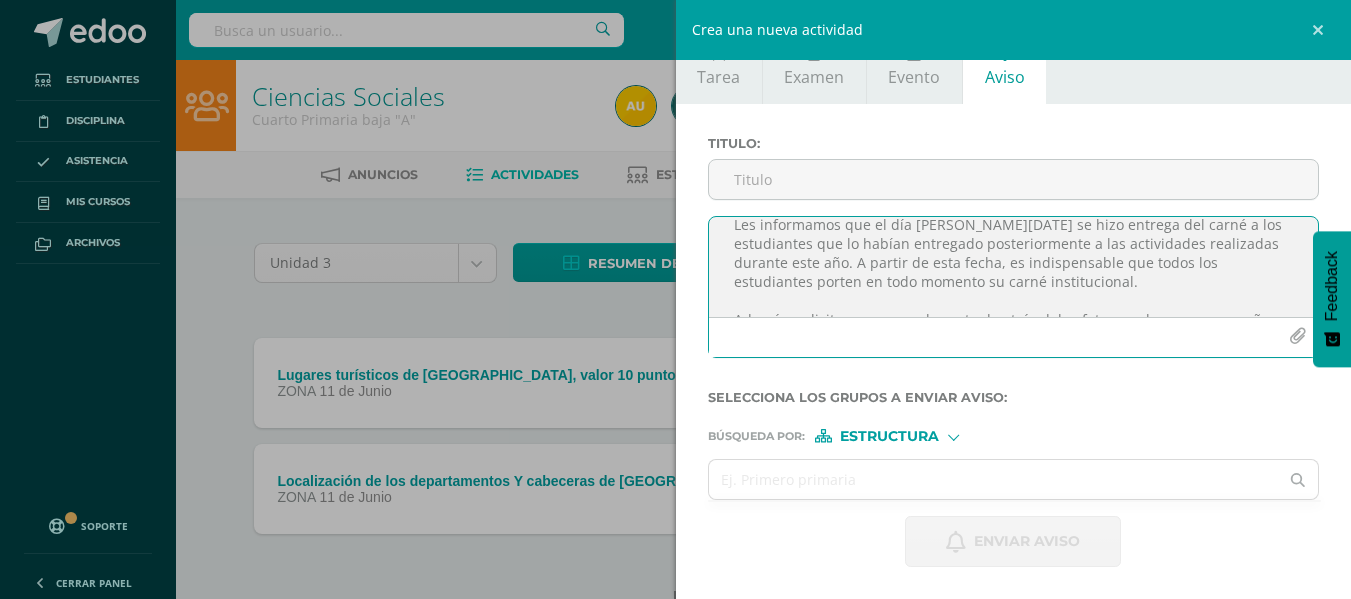 scroll, scrollTop: 61, scrollLeft: 0, axis: vertical 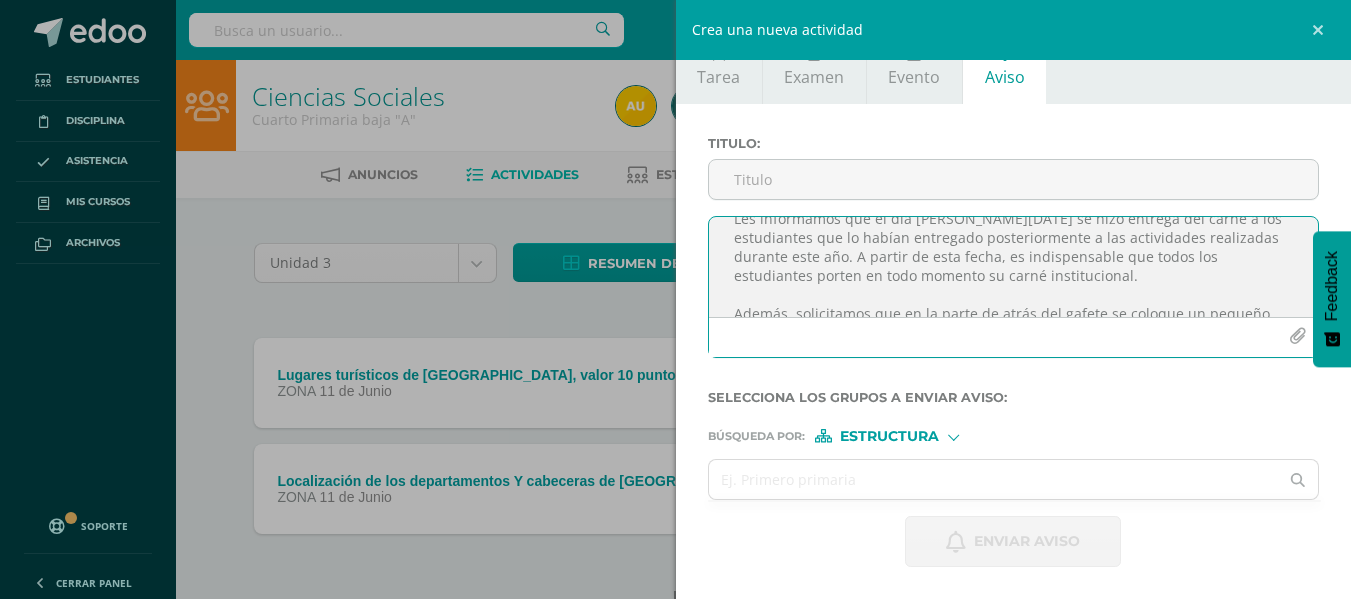 click on "Estimados padres de familia:
Les informamos que el día de hoy se hizo entrega del carné a los estudiantes que lo habían entregado posteriormente a las actividades realizadas durante este año. A partir de esta fecha, es indispensable que todos los estudiantes porten en todo momento su carné institucional.
Además, solicitamos que en la parte de atrás del gafete se coloque un pequeño papel con dos contactos de emergencia claramente identificados (nombre y número), esto con el fin de poder actuar de forma rápida y segura ante cualquier eventualidad.
Agradecemos su comprensión y colaboración. Les pedimos guardar la calma, ya que esta medida es simplemente preventiva y busca reforzar la seguridad de nuestros estudiantes.
Gracias por su apoyo constante." at bounding box center (1014, 267) 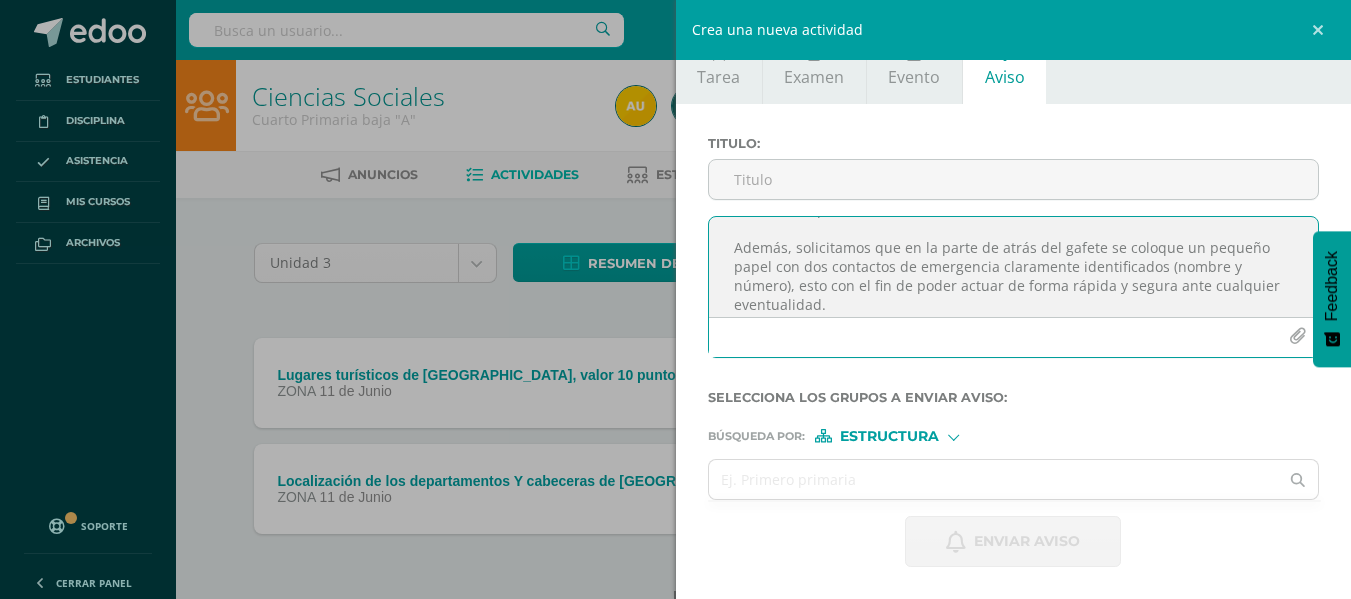scroll, scrollTop: 127, scrollLeft: 0, axis: vertical 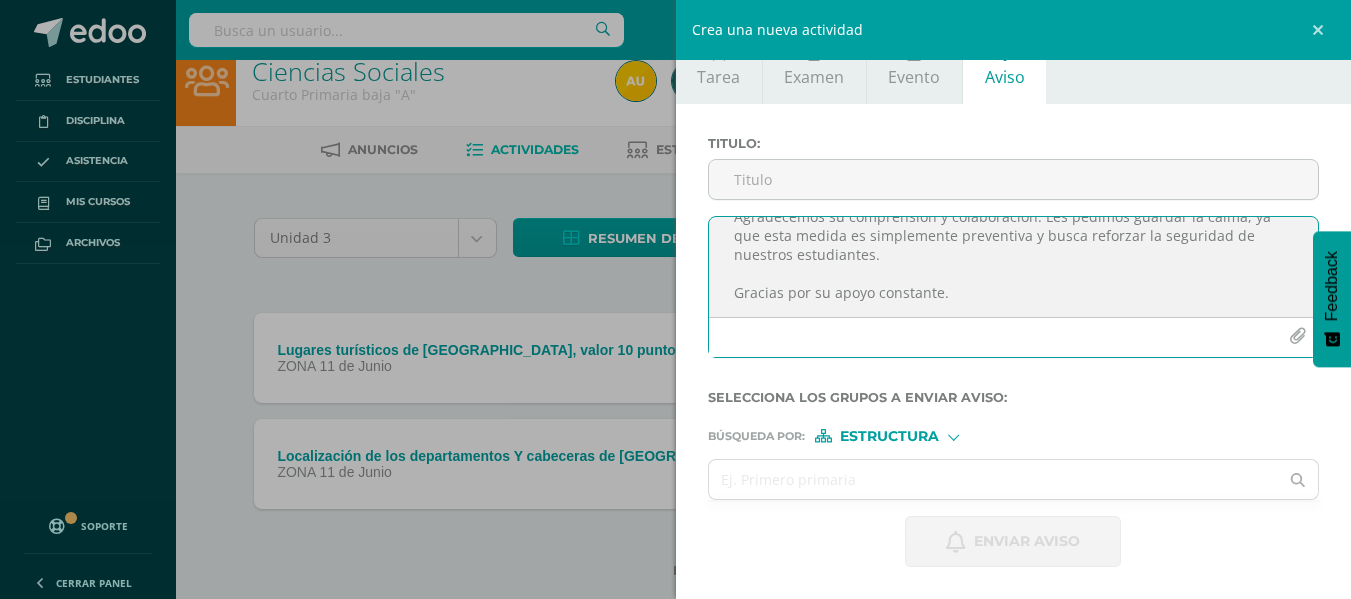 type on "Estimados padres de familia:
Les informamos que el día de hoy se hizo entrega del carné a los estudiantes que lo habían entregado posteriormente a las actividades realizadas durante este año.  A partir de esta fecha, es indispensable que todos los estudiantes porten en todo momento su carné institucional.
Además, solicitamos que en la parte de atrás del gafete se coloque un pequeño papel con dos contactos de emergencia claramente identificados (nombre y número), esto con el fin de poder actuar de forma rápida y segura ante cualquier eventualidad.
Agradecemos su comprensión y colaboración. Les pedimos guardar la calma, ya que esta medida es simplemente preventiva y busca reforzar la seguridad de nuestros estudiantes.
Gracias por su apoyo constante." 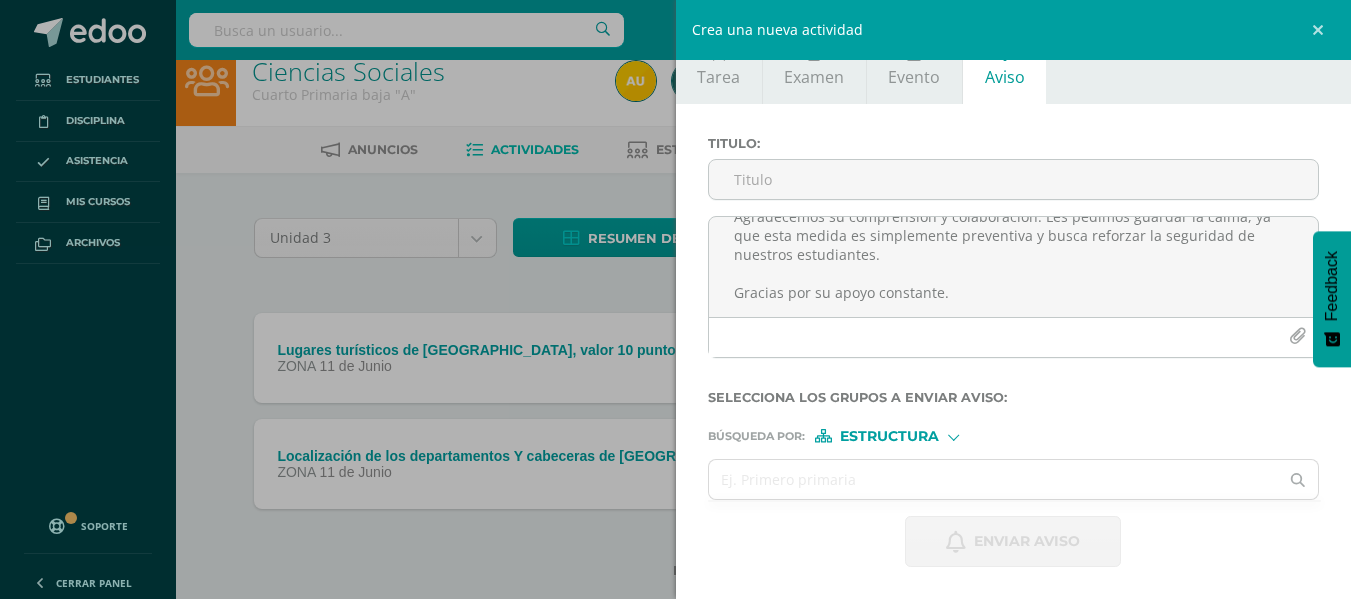 click on "Estructura" at bounding box center [890, 436] 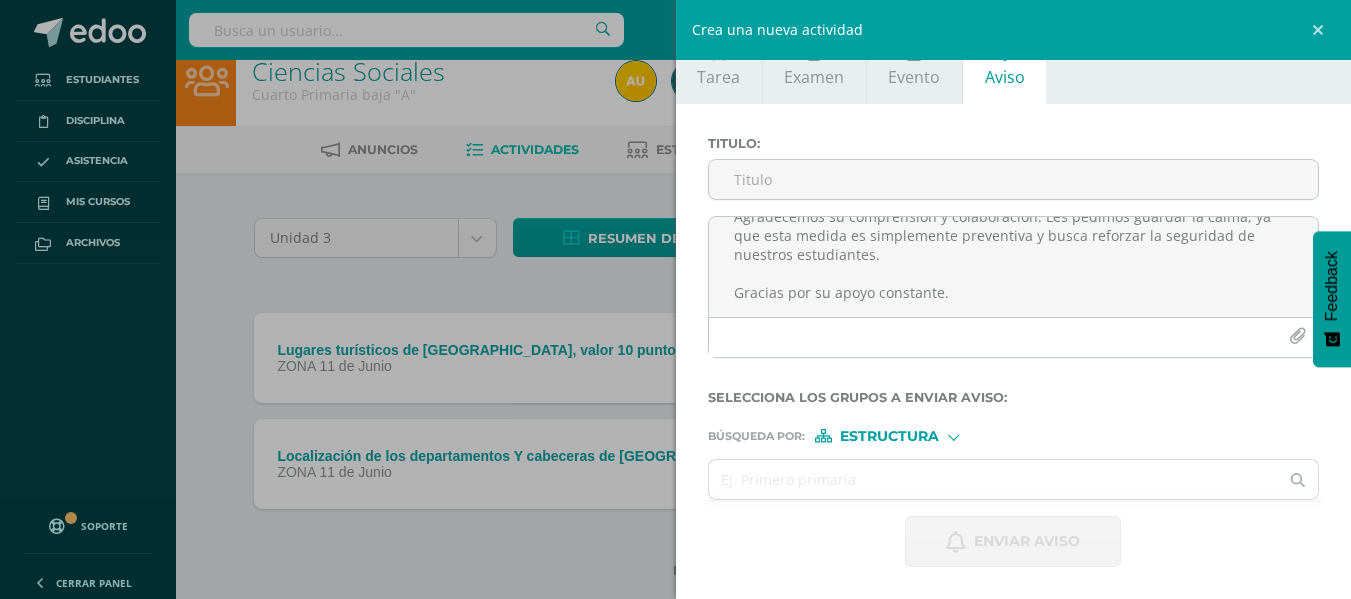 click on "Selecciona los grupos a enviar aviso :" at bounding box center [1014, 397] 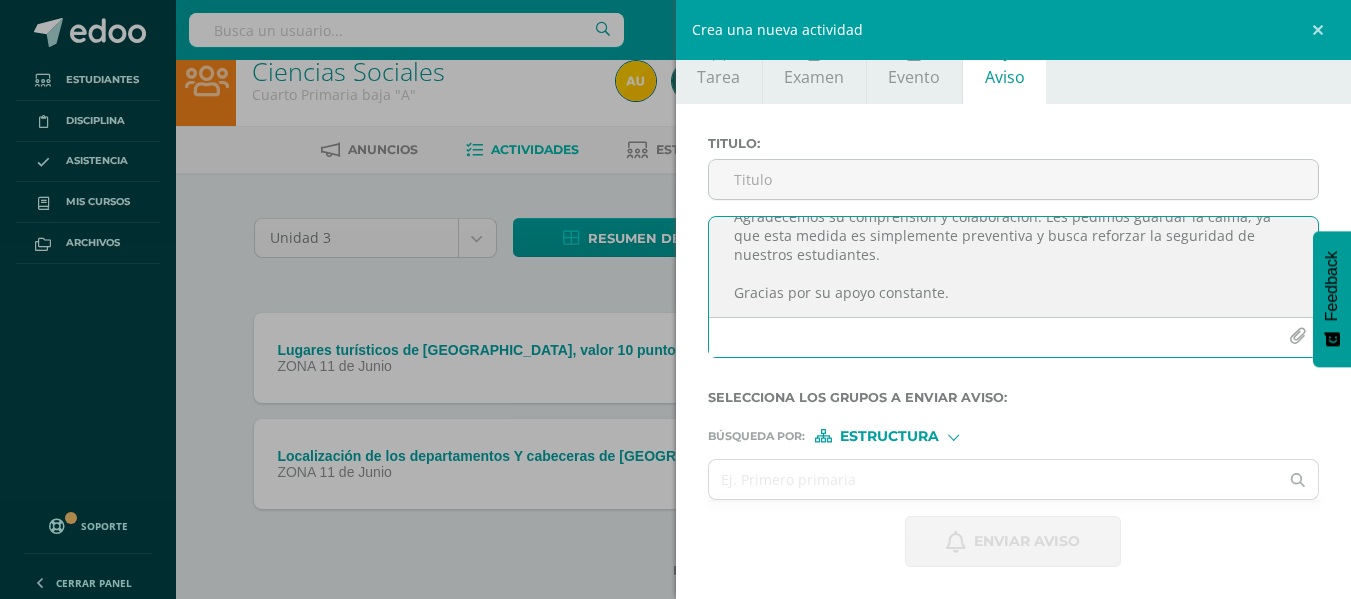 click at bounding box center [1297, 336] 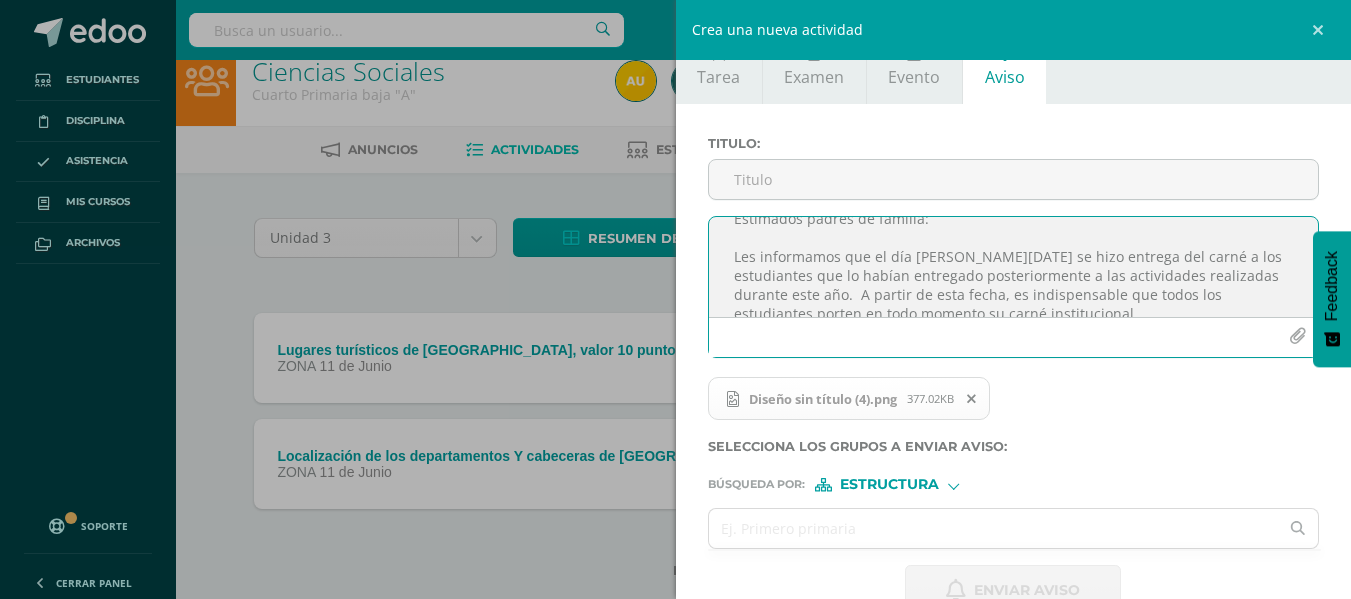 scroll, scrollTop: 0, scrollLeft: 0, axis: both 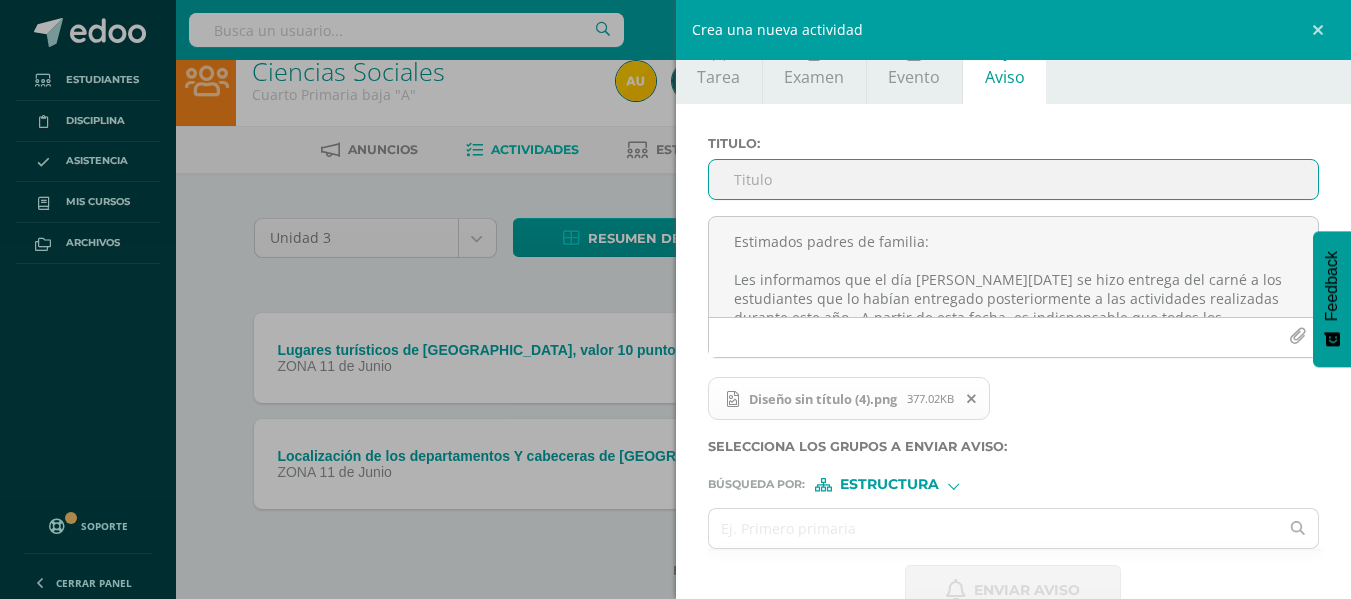 click on "Titulo :" at bounding box center (1014, 179) 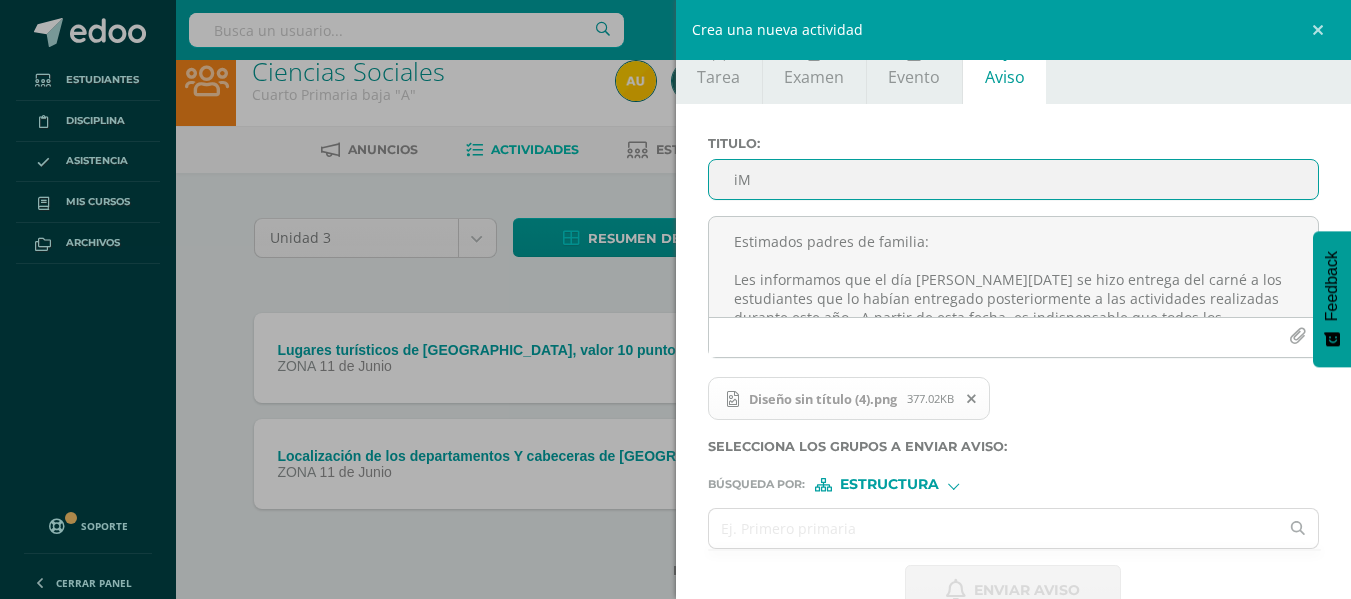 type on "i" 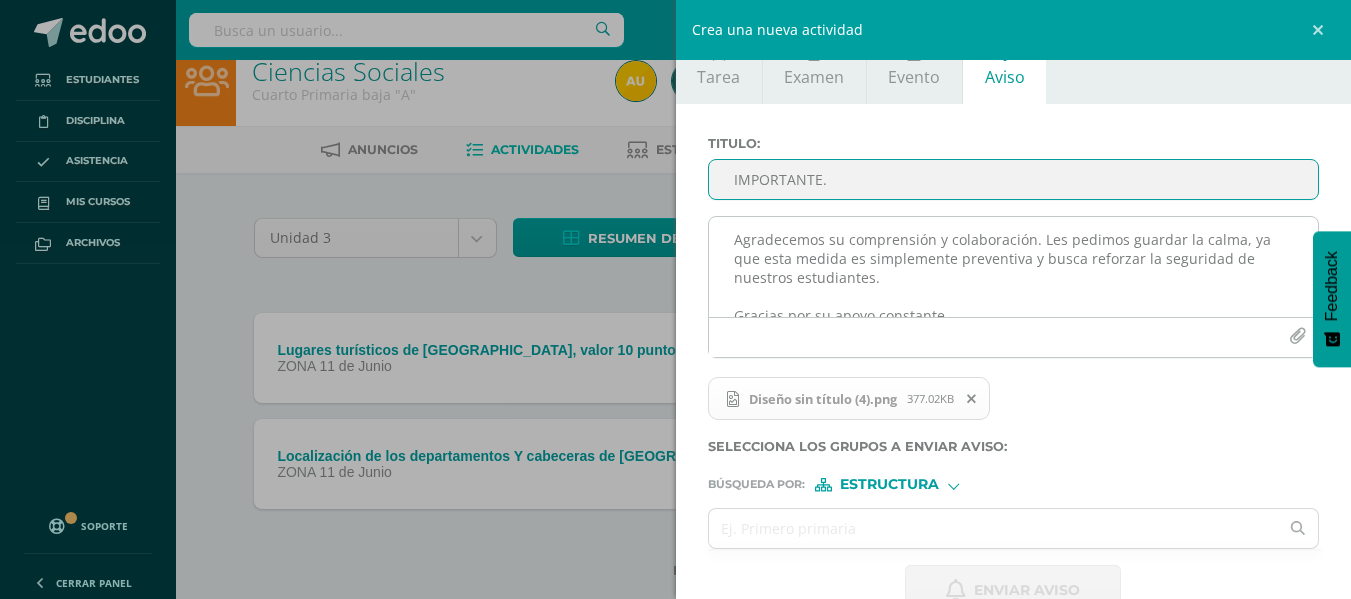scroll, scrollTop: 253, scrollLeft: 0, axis: vertical 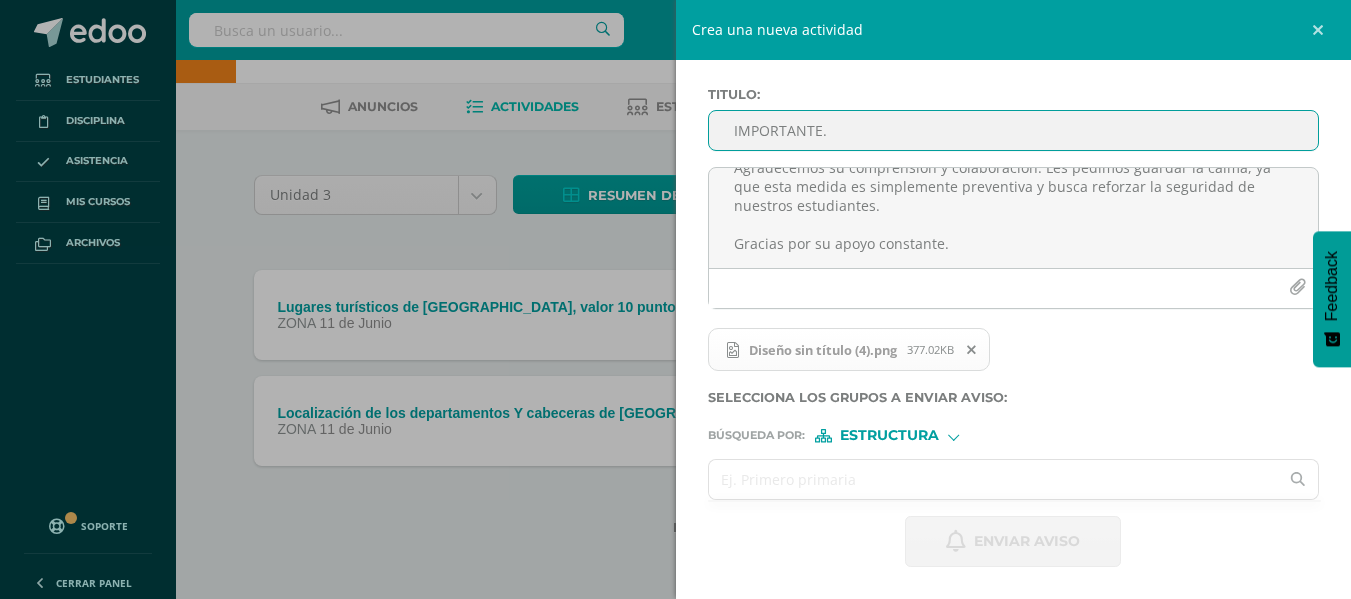 type on "IMPORTANTE." 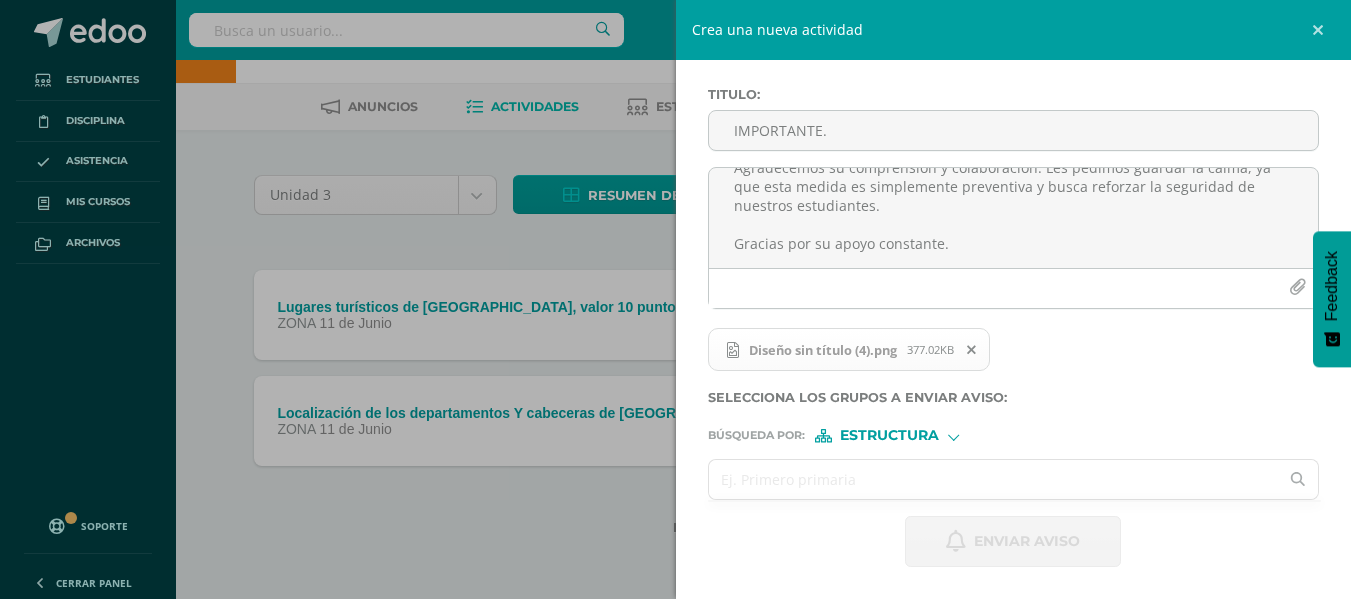 click at bounding box center [994, 479] 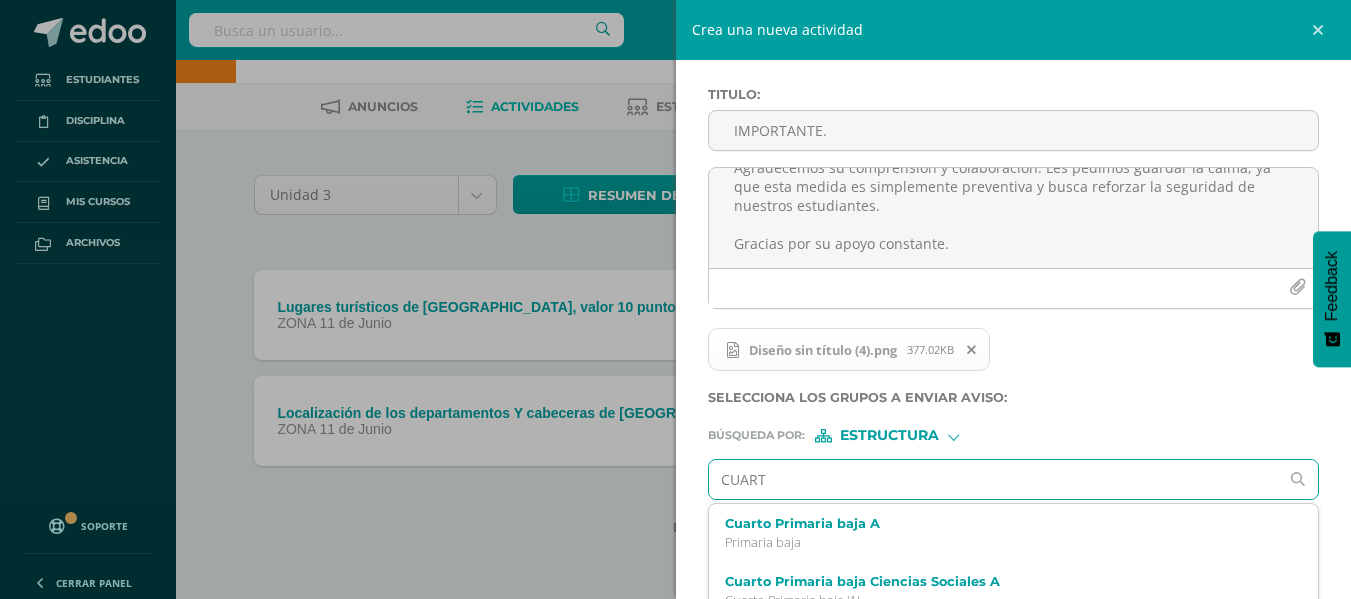 type on "CUARTO" 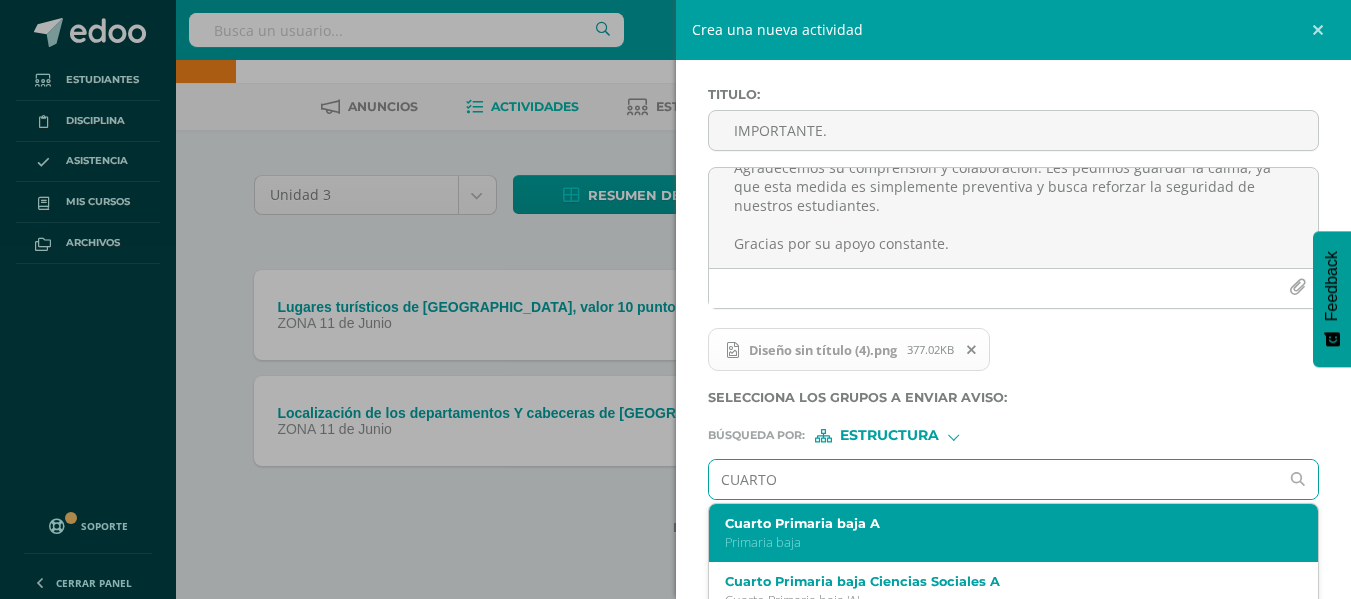 click on "Cuarto Primaria baja A" at bounding box center [1001, 523] 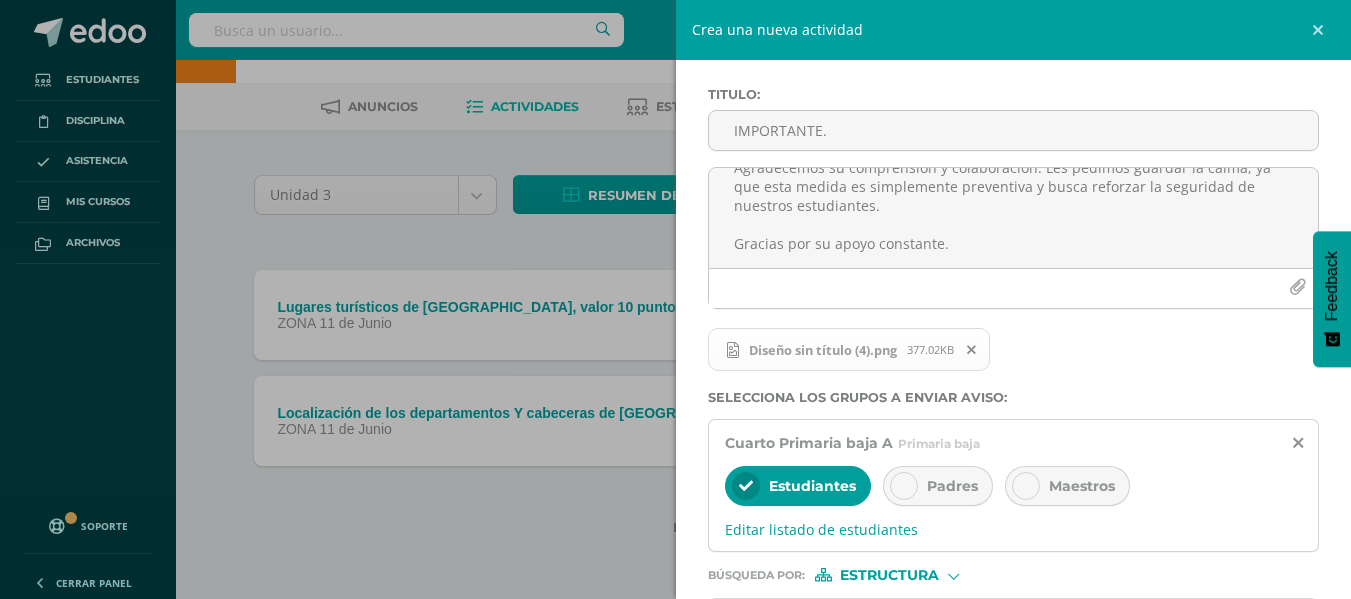 click on "Padres" at bounding box center [938, 486] 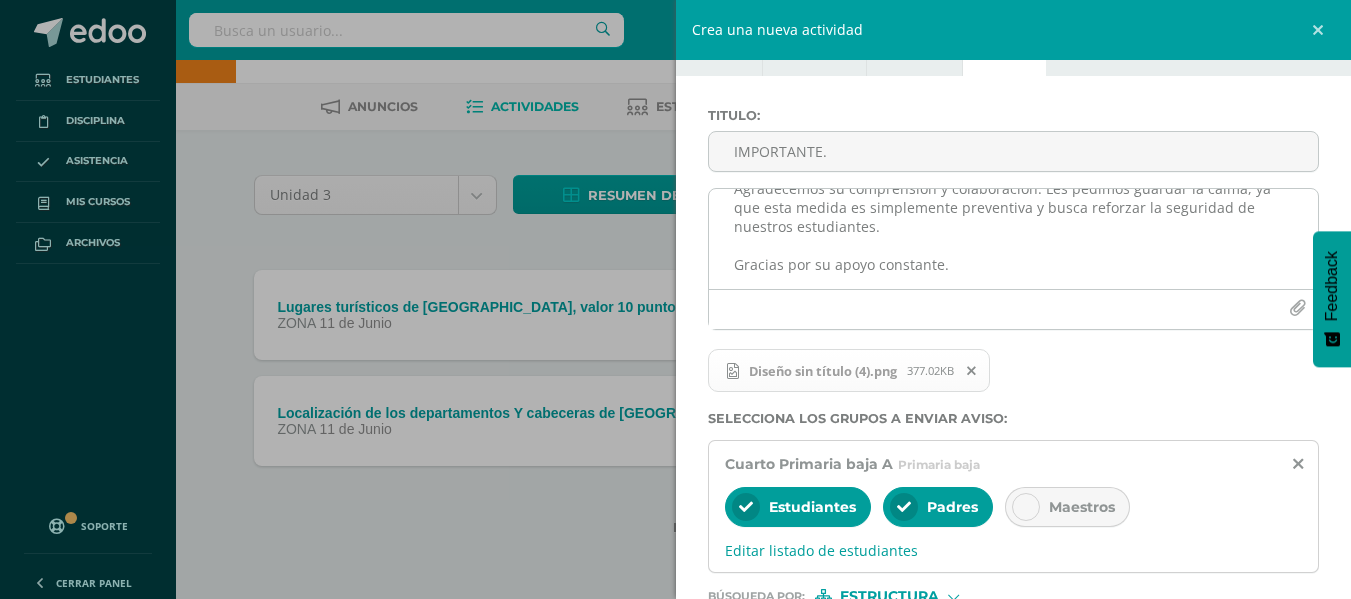 scroll, scrollTop: 22, scrollLeft: 0, axis: vertical 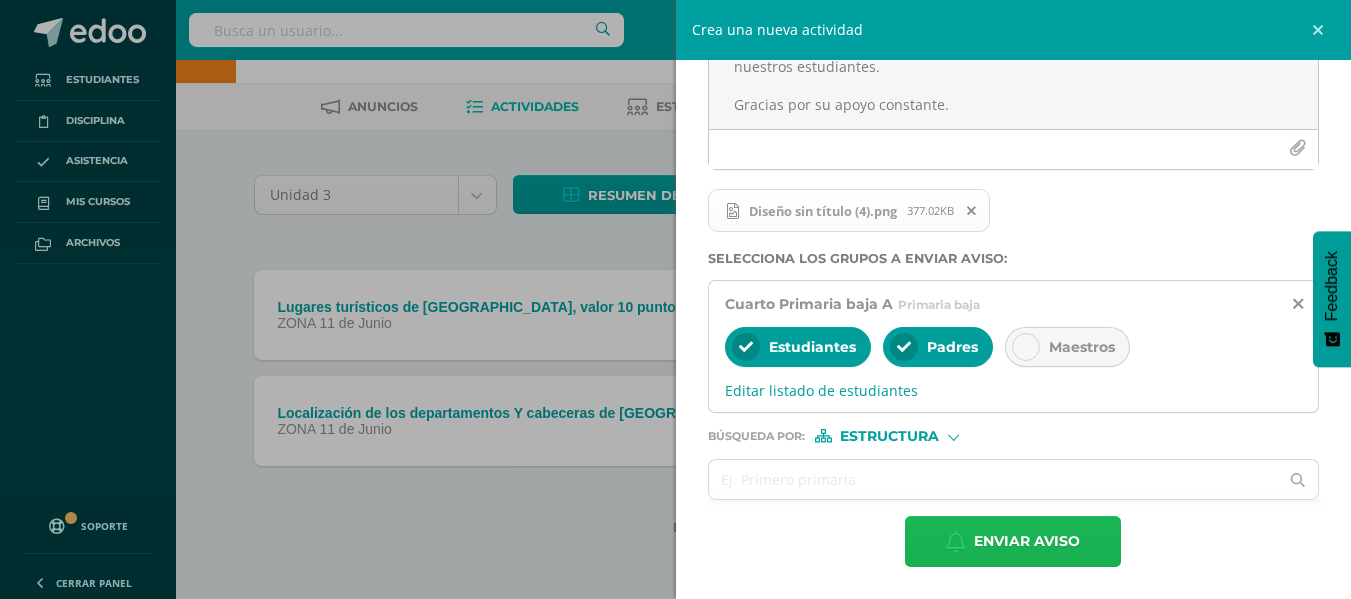 click on "Enviar aviso" at bounding box center [1027, 541] 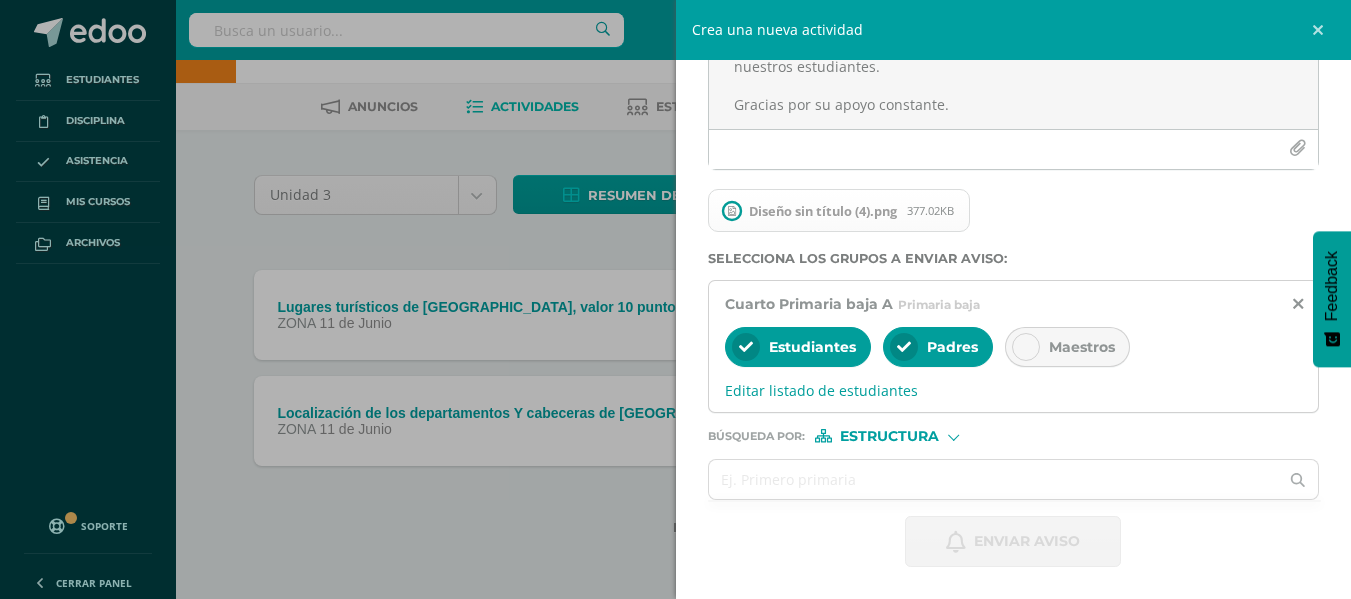 scroll, scrollTop: 0, scrollLeft: 0, axis: both 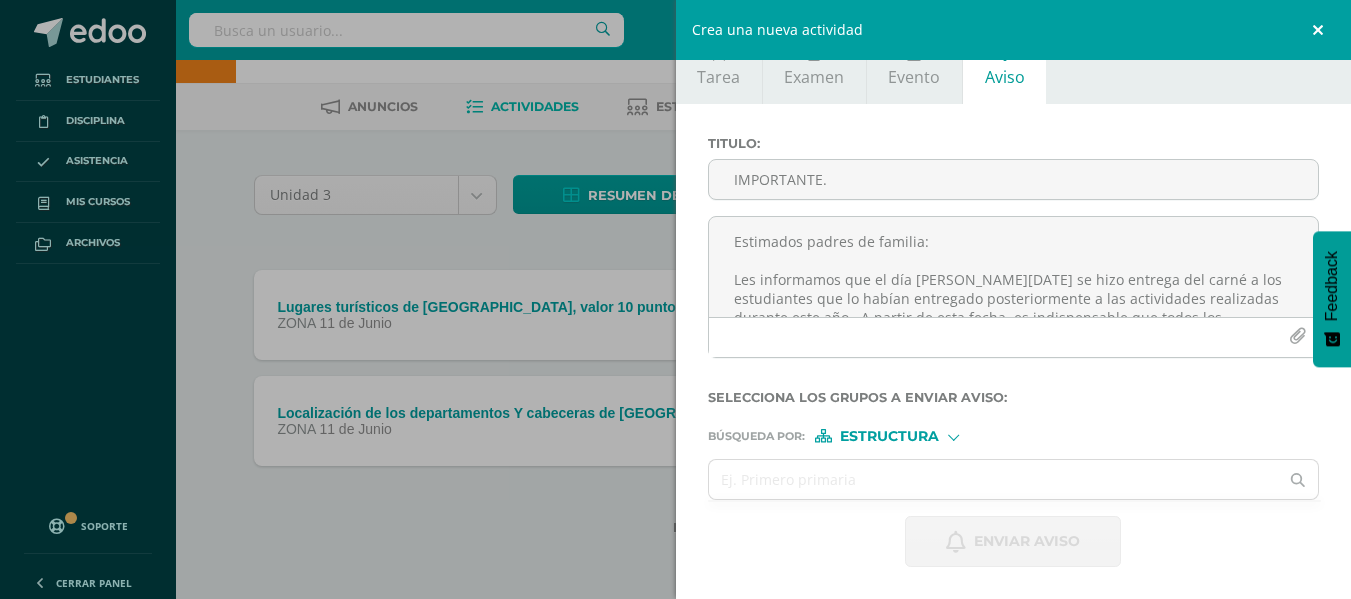 click at bounding box center (1321, 30) 